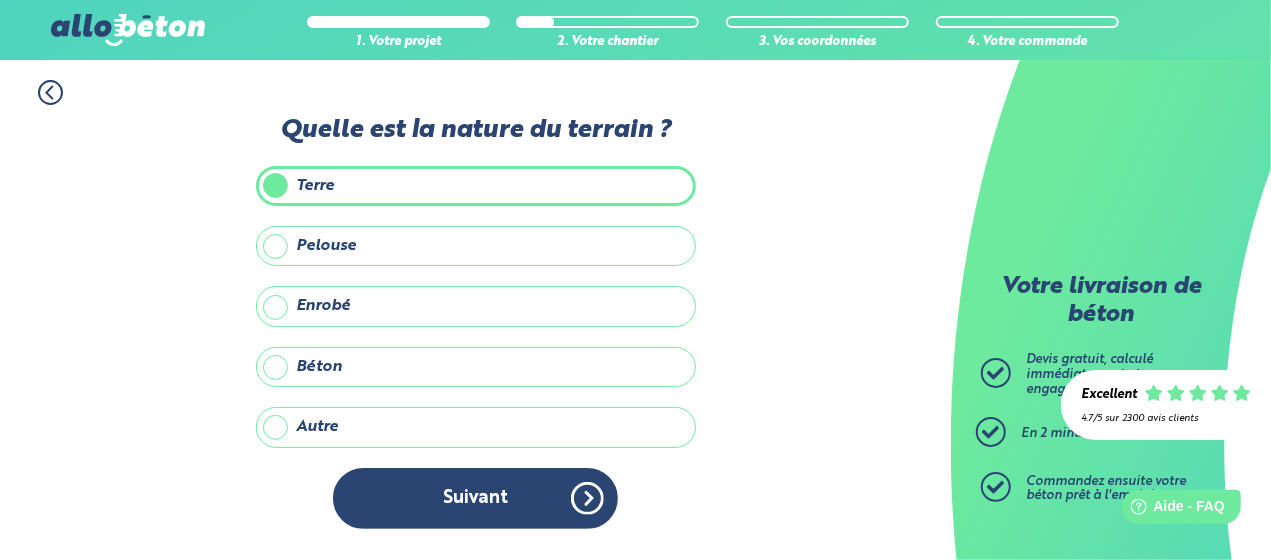 scroll, scrollTop: 0, scrollLeft: 0, axis: both 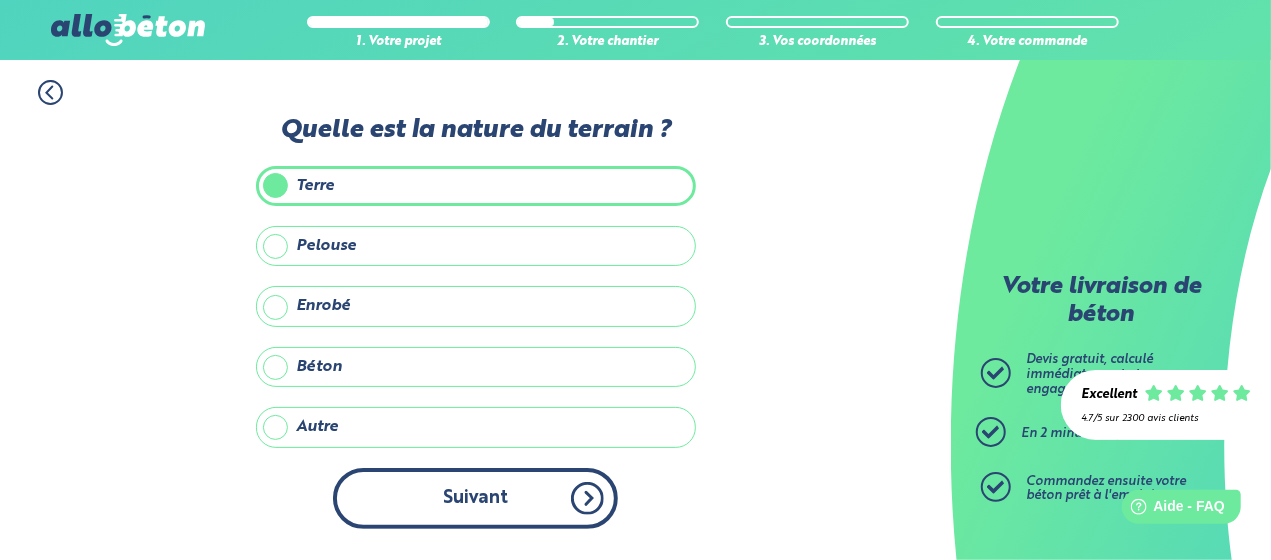 click on "Suivant" at bounding box center (475, 498) 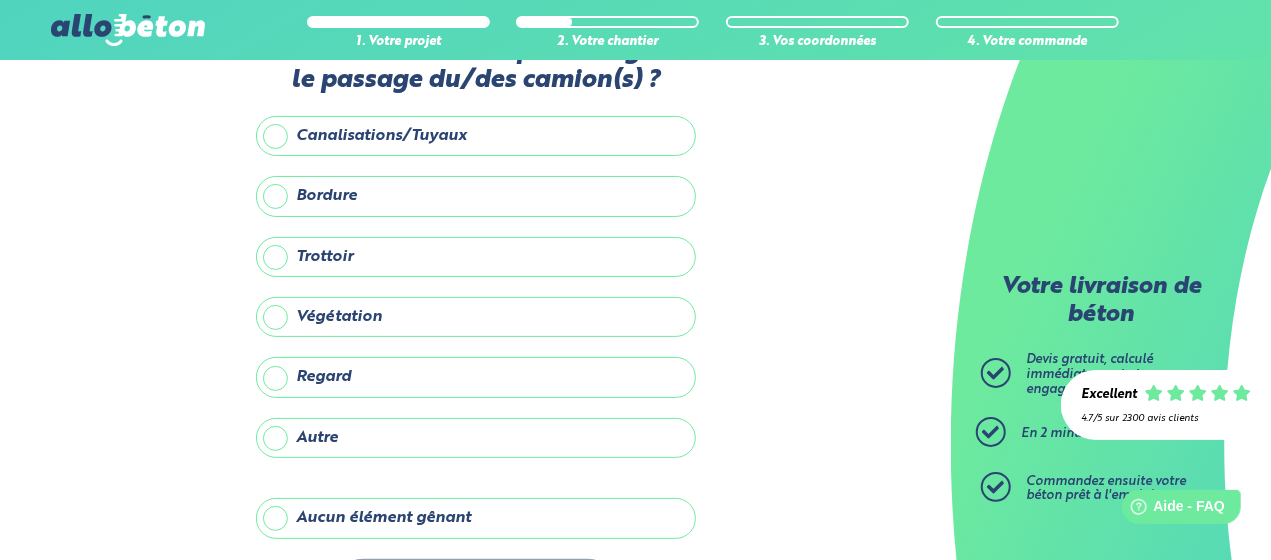 scroll, scrollTop: 143, scrollLeft: 0, axis: vertical 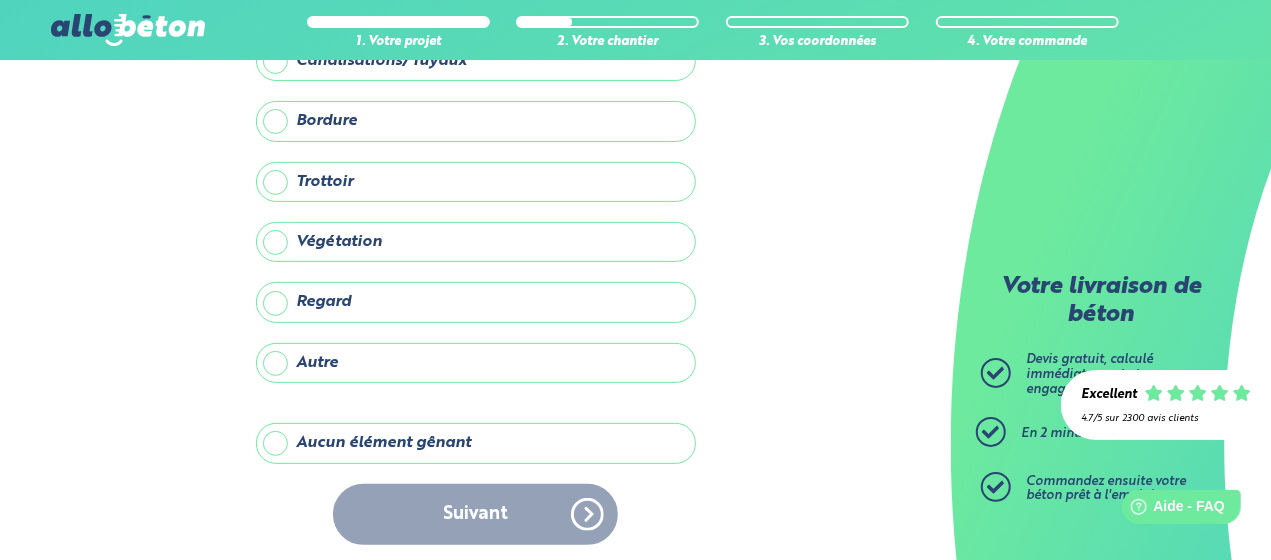 click on "Aucun élément gênant" at bounding box center [476, 443] 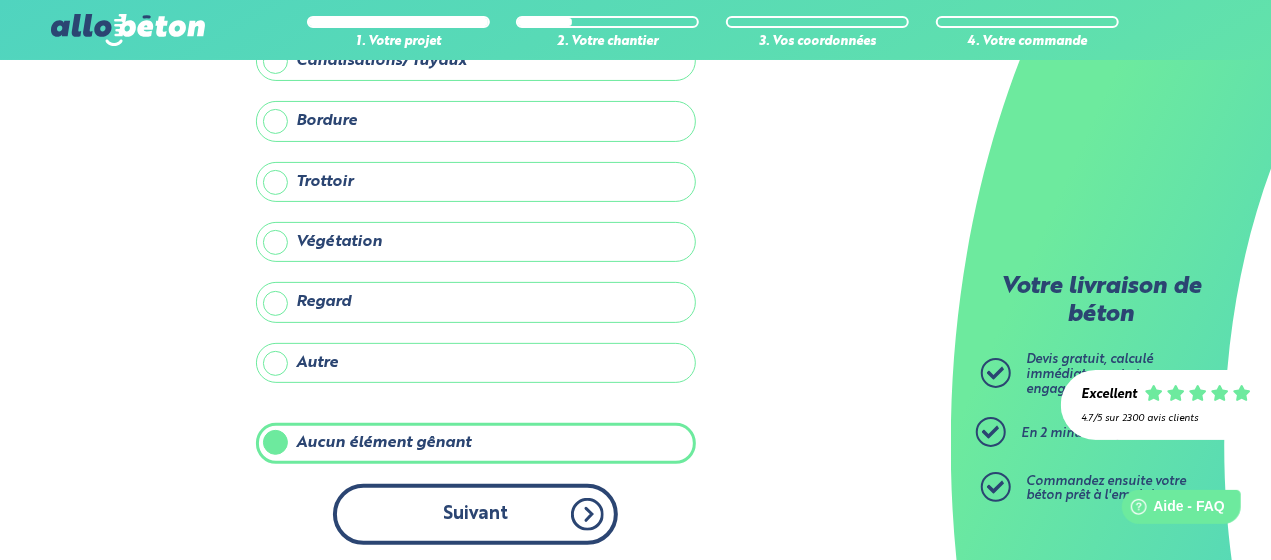 click on "Suivant" at bounding box center [475, 514] 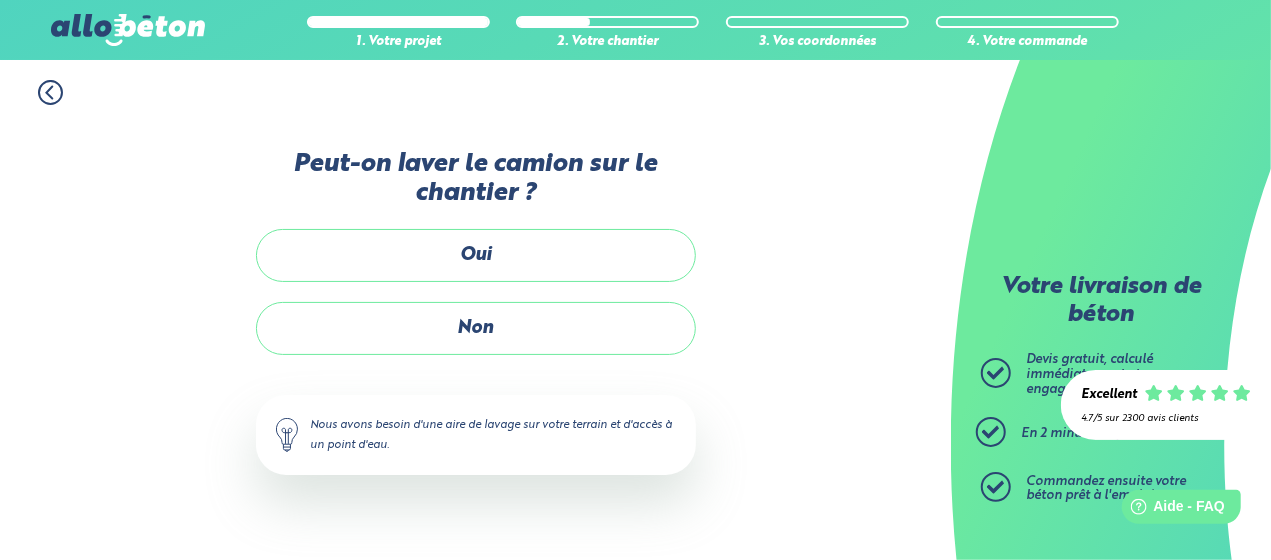 scroll, scrollTop: 0, scrollLeft: 0, axis: both 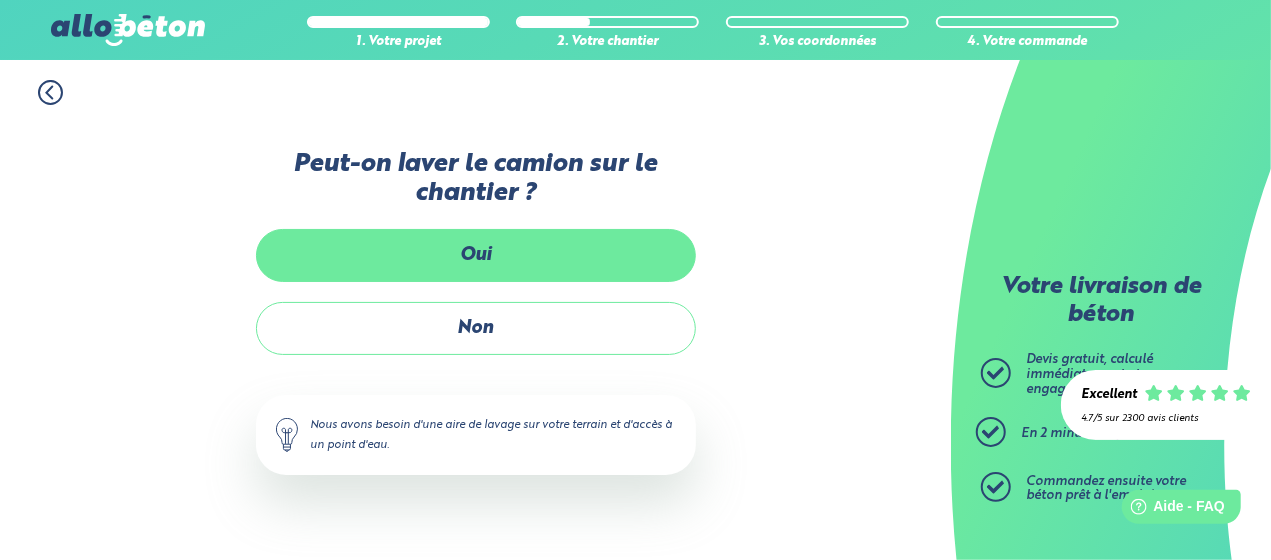 click on "Oui" at bounding box center [476, 255] 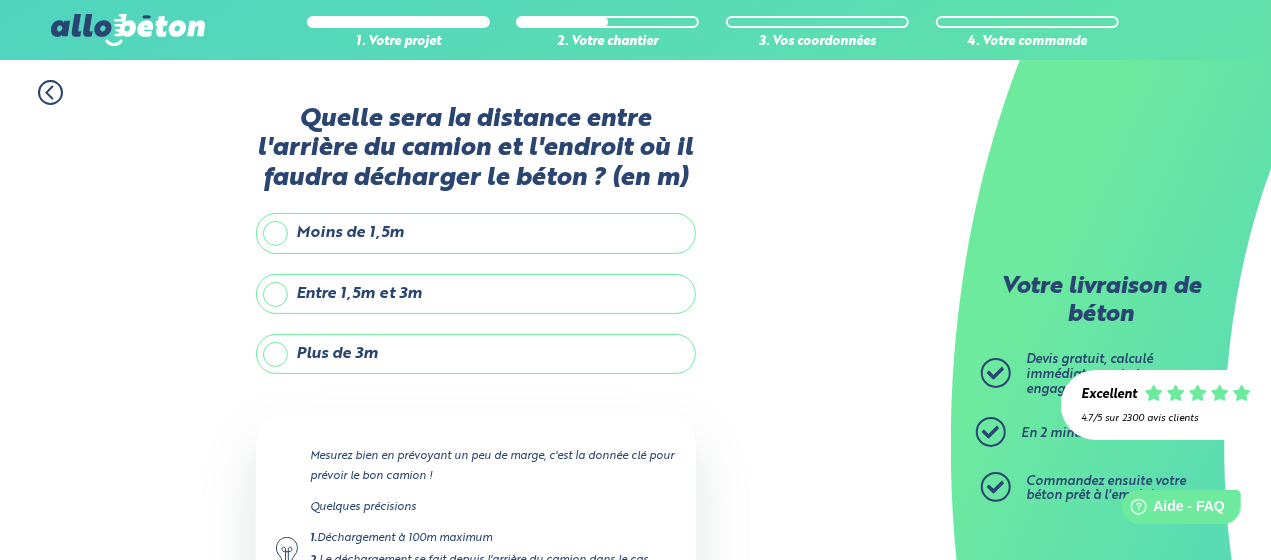 click on "Entre 1,5m et 3m" at bounding box center [476, 294] 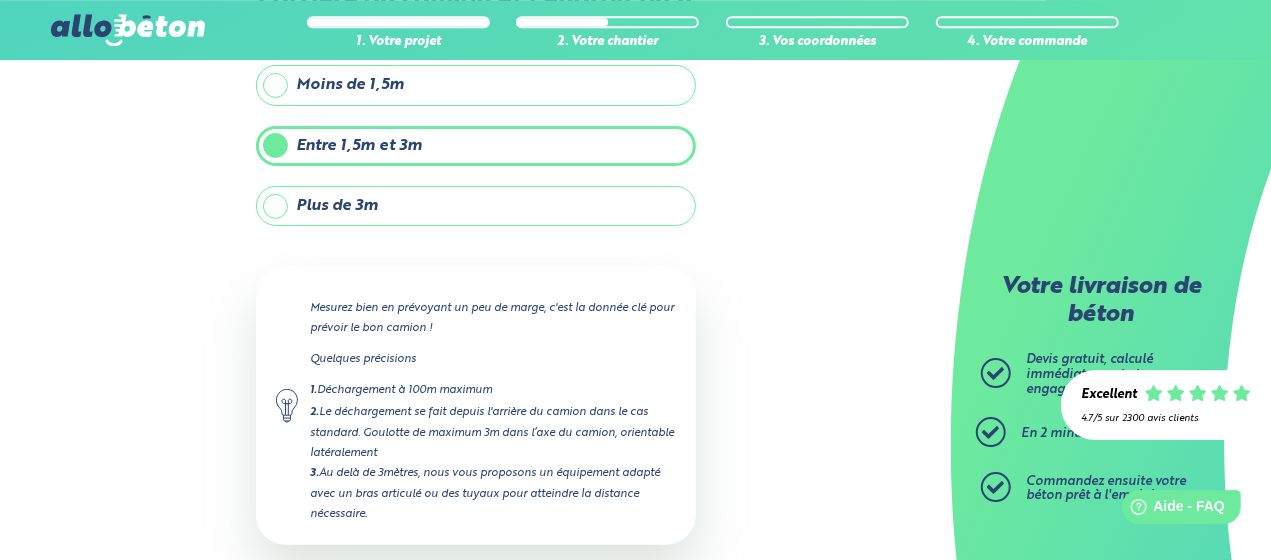 scroll, scrollTop: 248, scrollLeft: 0, axis: vertical 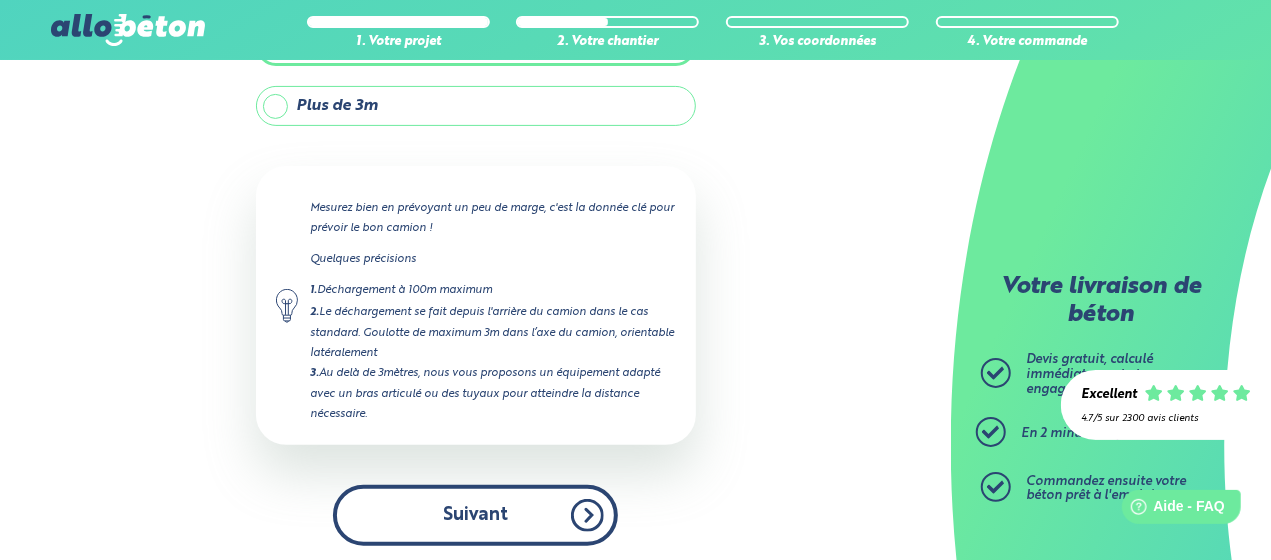 click on "Suivant" at bounding box center [475, 515] 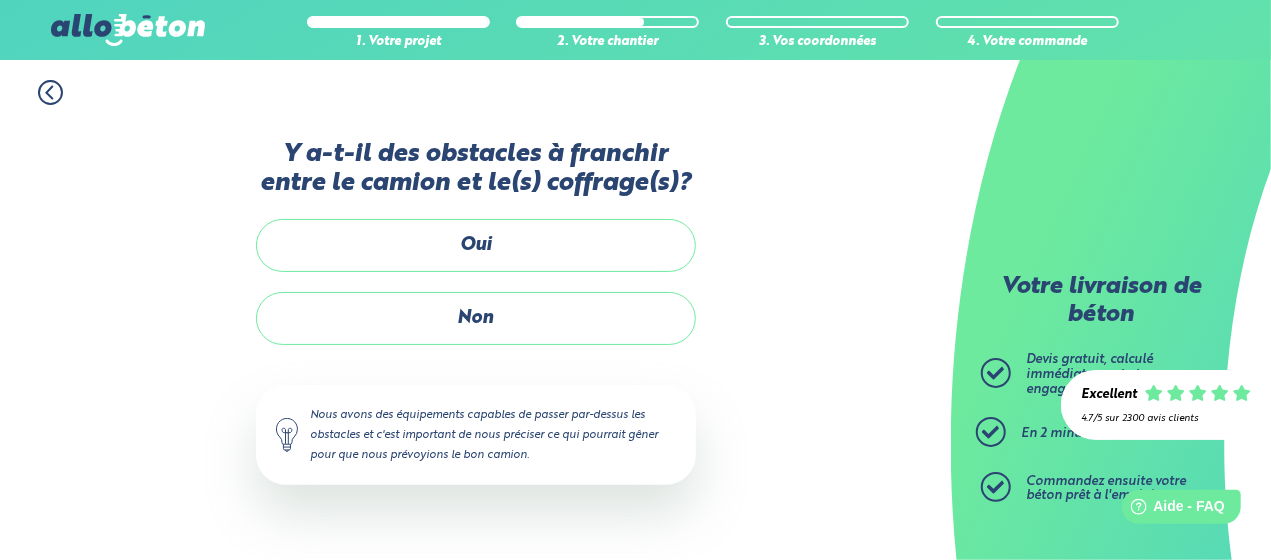 scroll, scrollTop: 0, scrollLeft: 0, axis: both 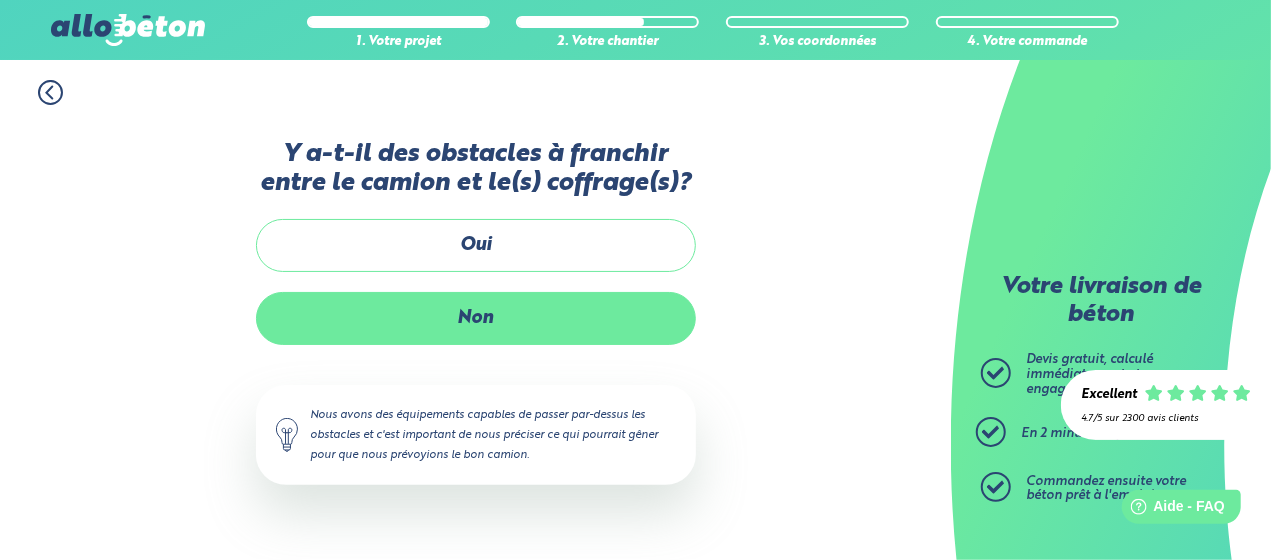 click on "Non" at bounding box center [476, 318] 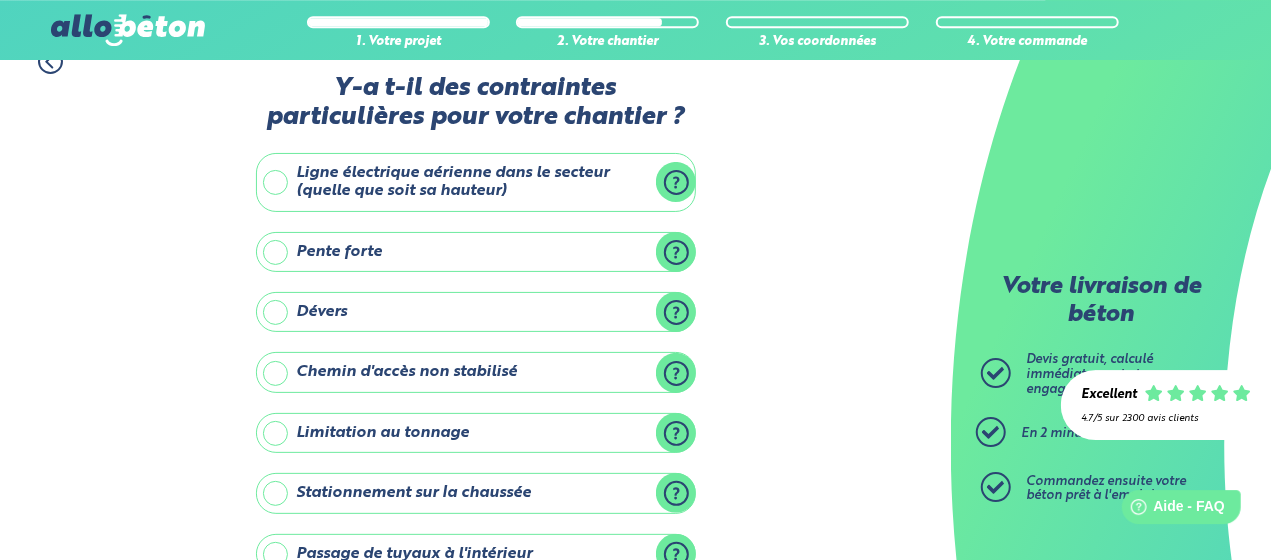 scroll, scrollTop: 32, scrollLeft: 0, axis: vertical 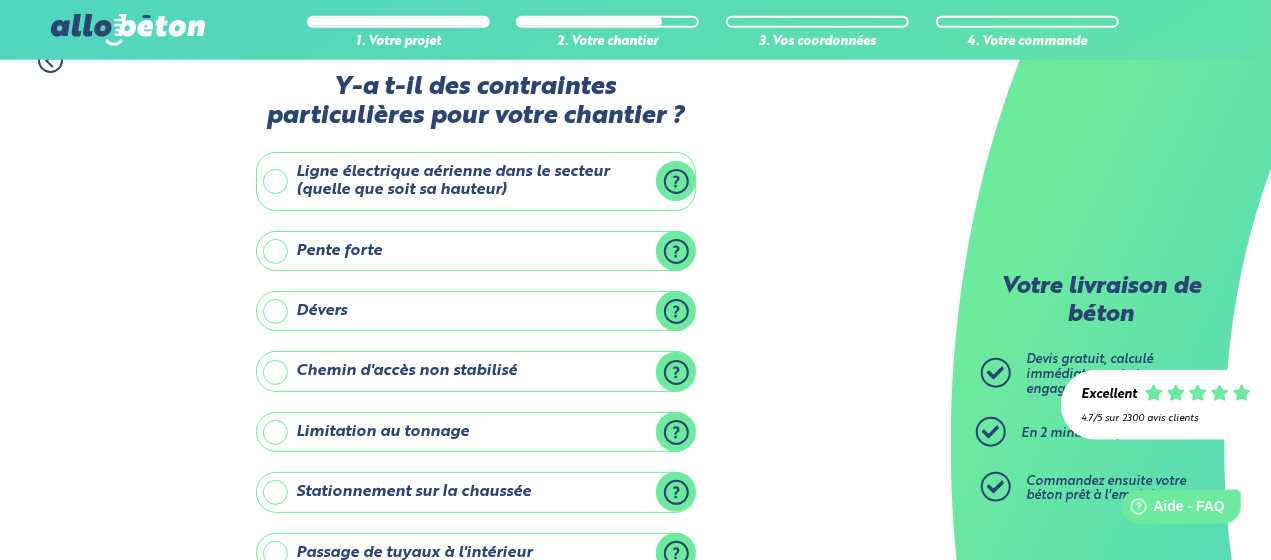 click on "Ligne électrique aérienne dans le secteur (quelle que soit sa hauteur)" at bounding box center (476, 181) 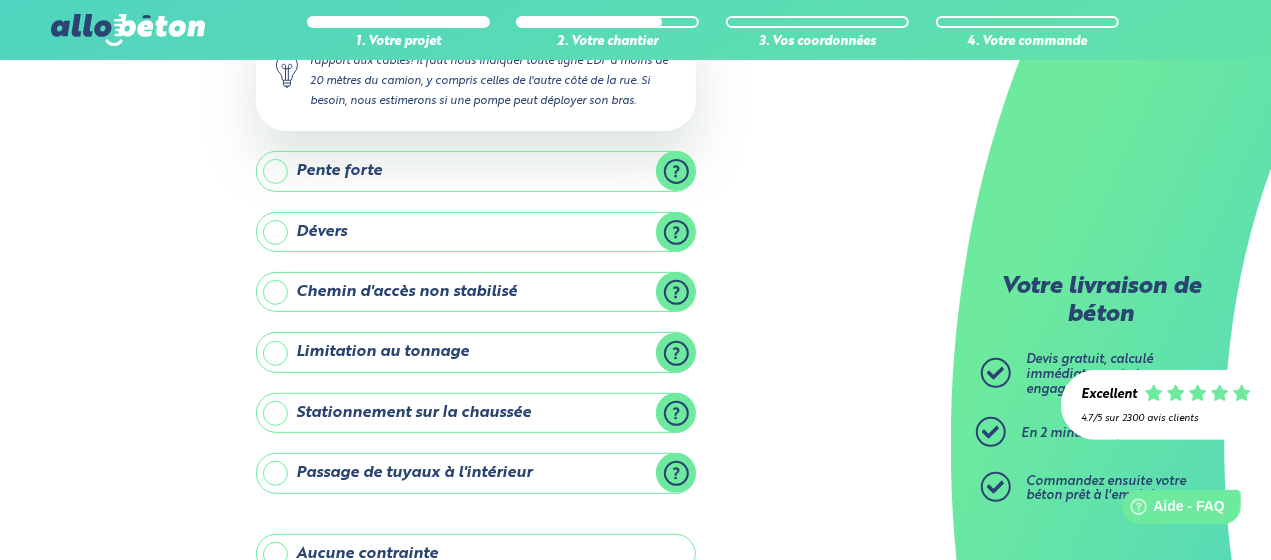 scroll, scrollTop: 253, scrollLeft: 0, axis: vertical 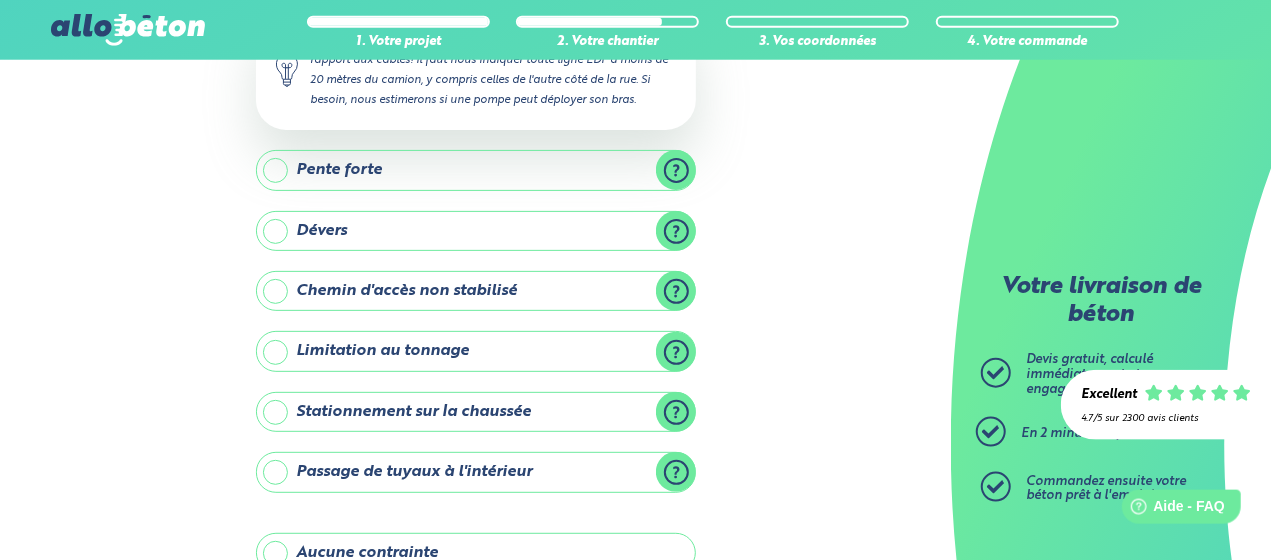 click on "Chemin d'accès non stabilisé" at bounding box center (476, 291) 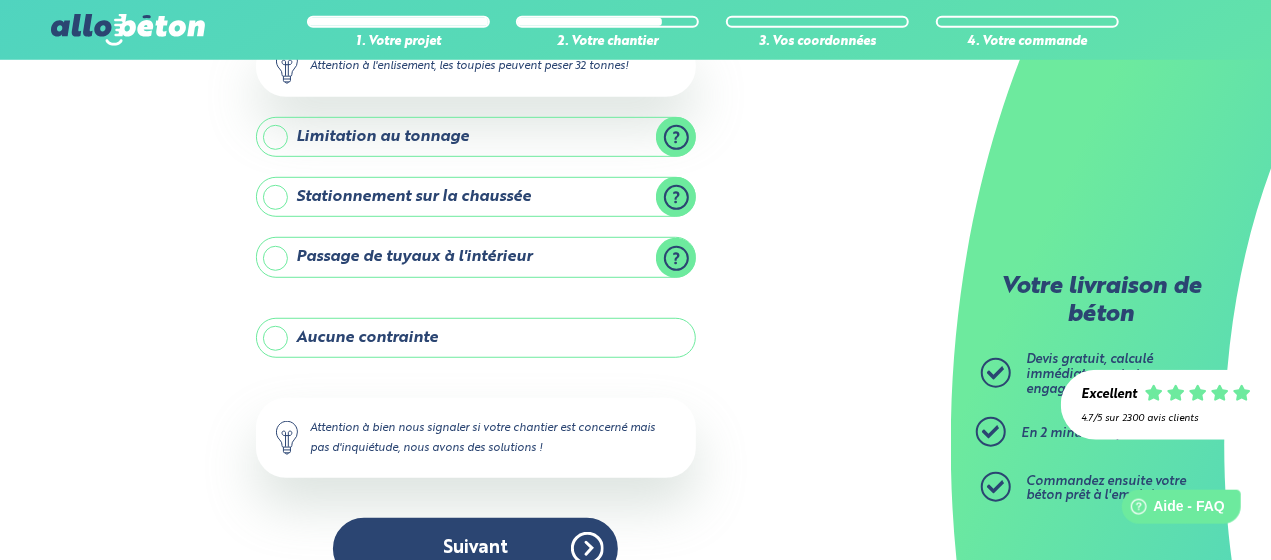 scroll, scrollTop: 582, scrollLeft: 0, axis: vertical 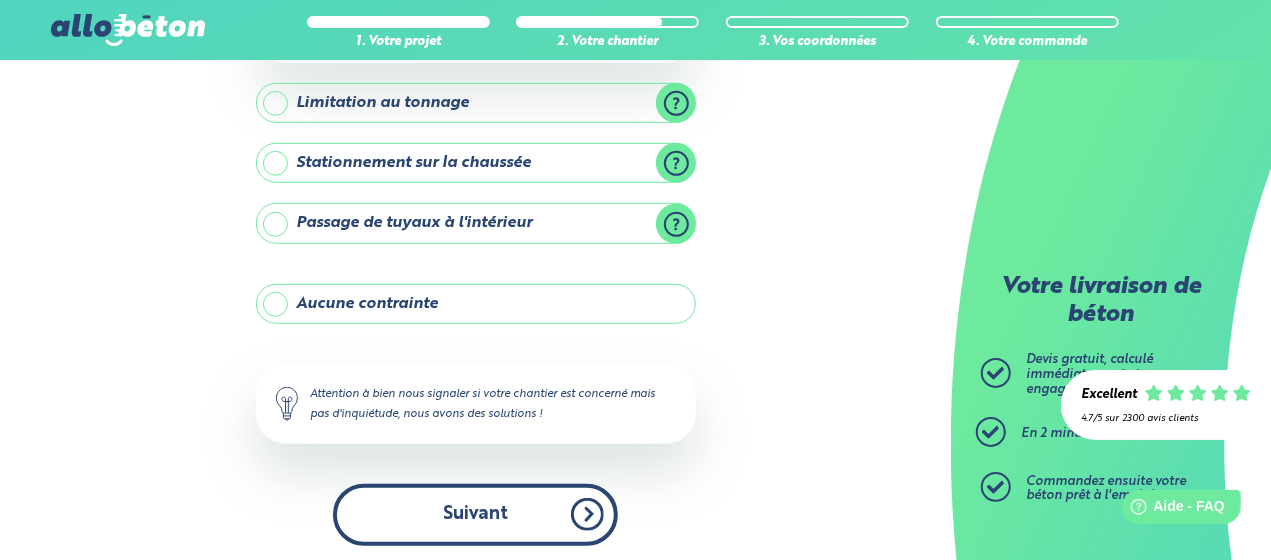 click on "Suivant" at bounding box center [475, 514] 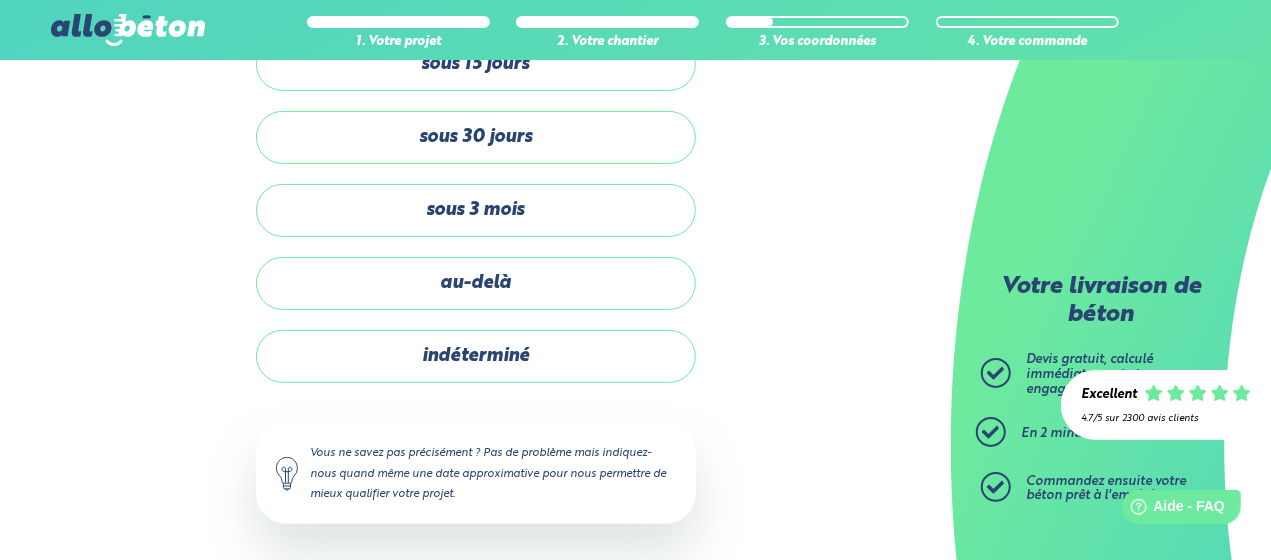 scroll, scrollTop: 0, scrollLeft: 0, axis: both 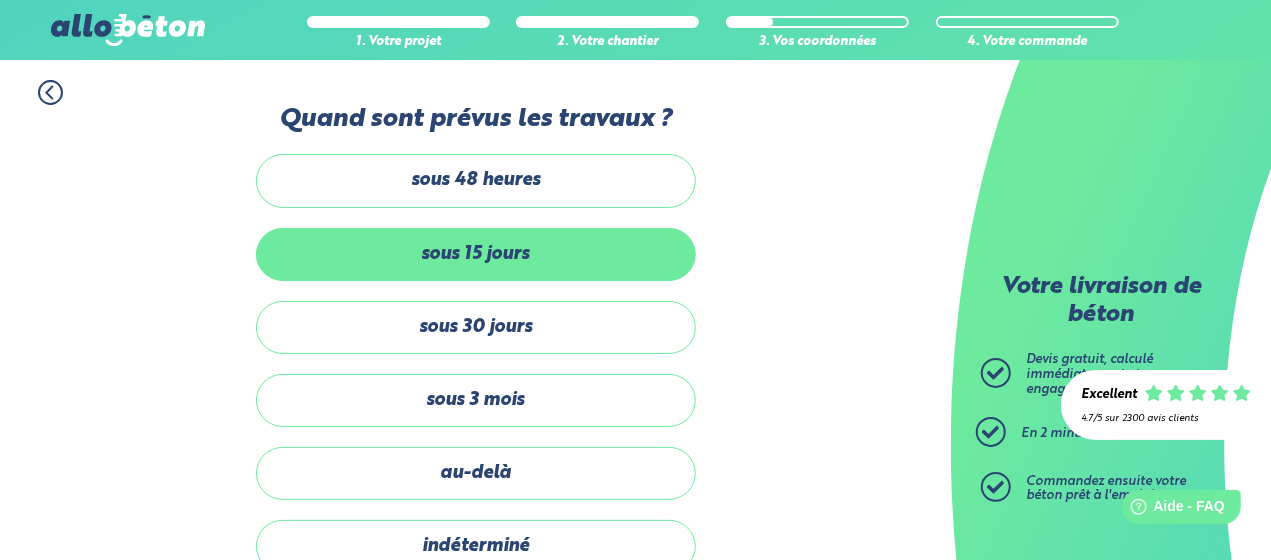 click on "sous 15 jours" at bounding box center [476, 254] 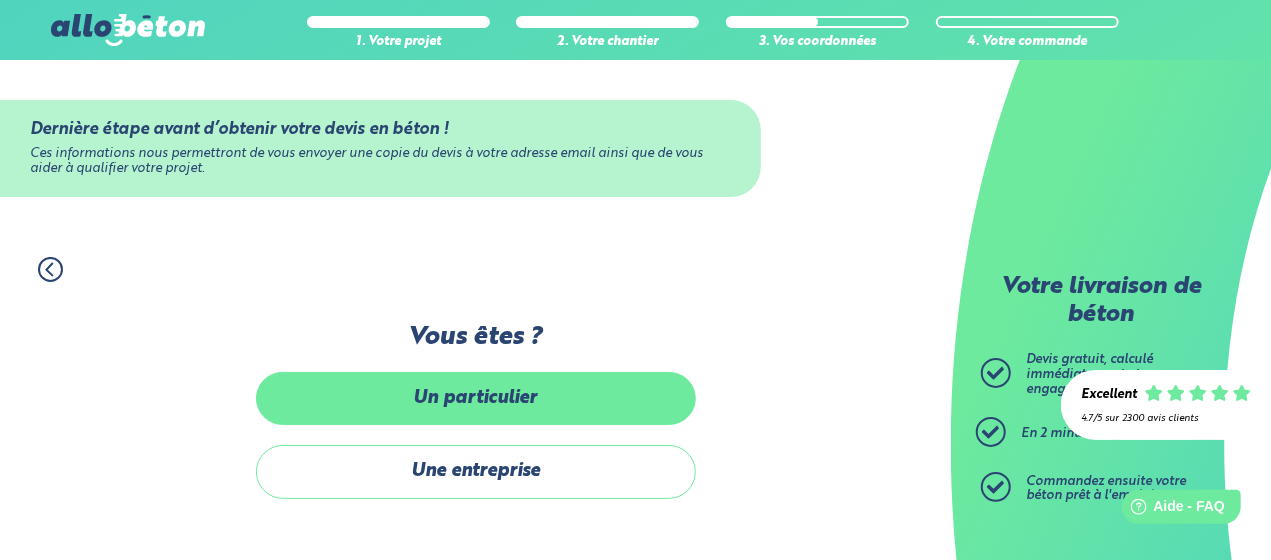 click on "Un particulier" at bounding box center (476, 398) 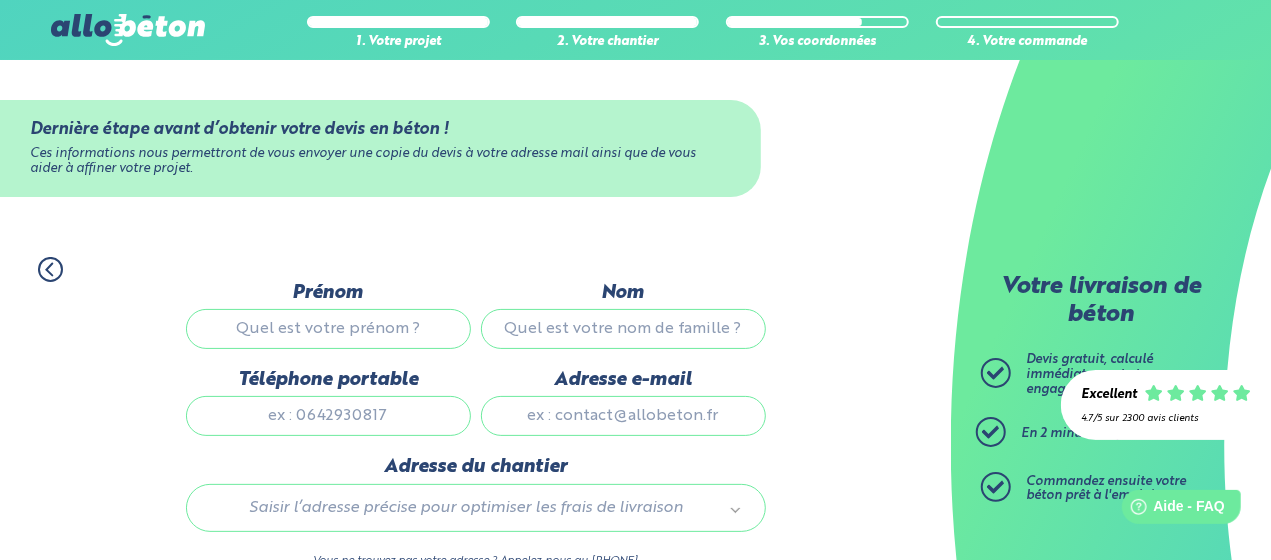 click on "Prénom" at bounding box center (328, 329) 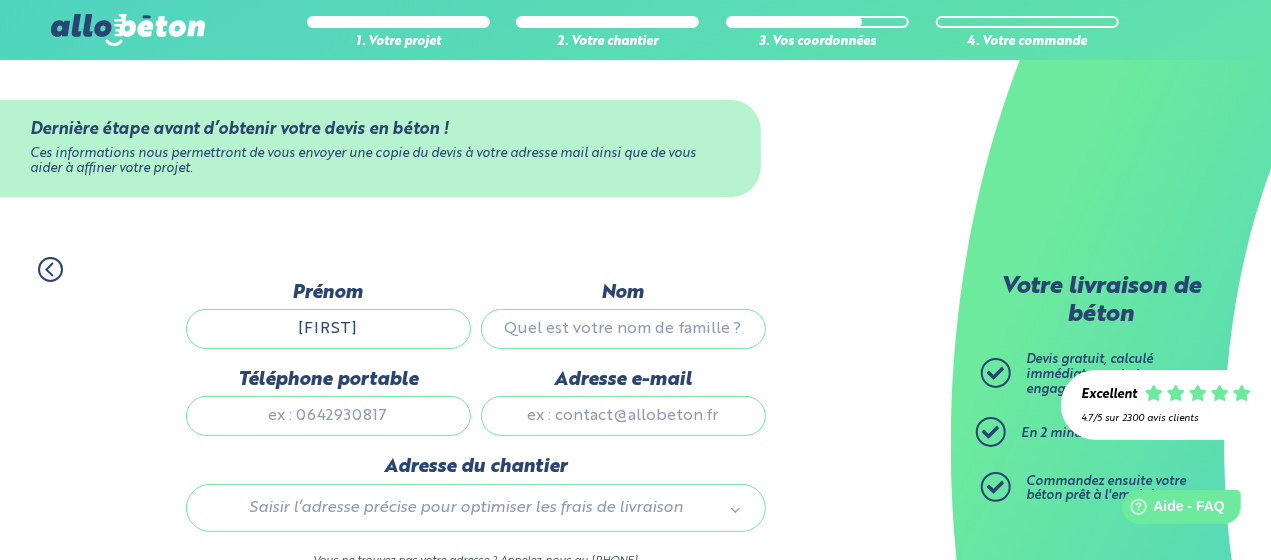 type on "STEPHANE" 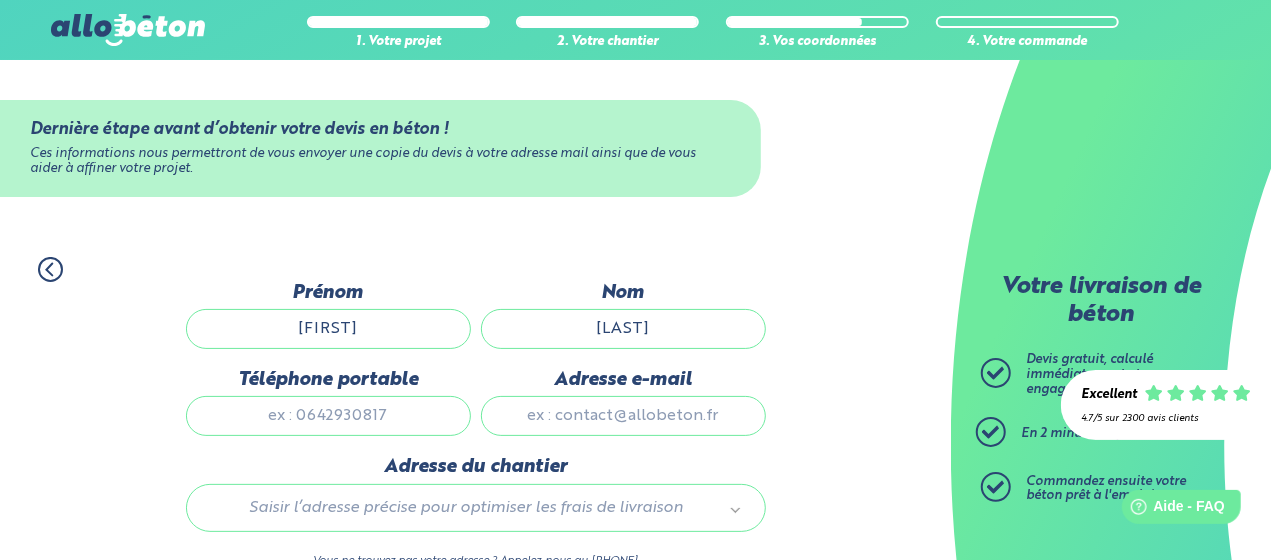 type on "MANSART" 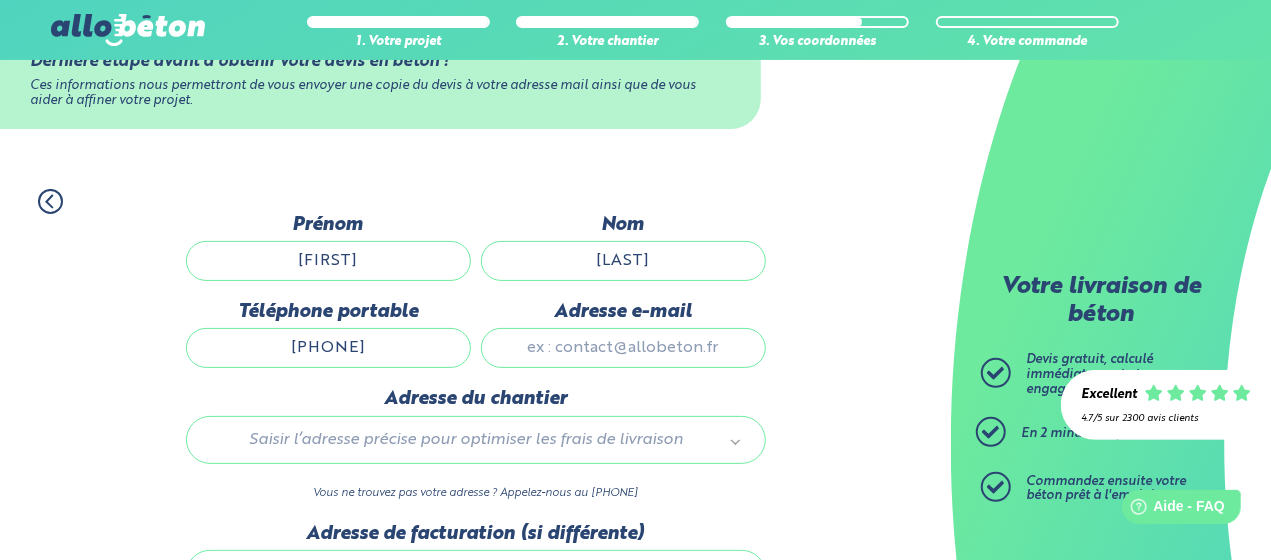 scroll, scrollTop: 68, scrollLeft: 0, axis: vertical 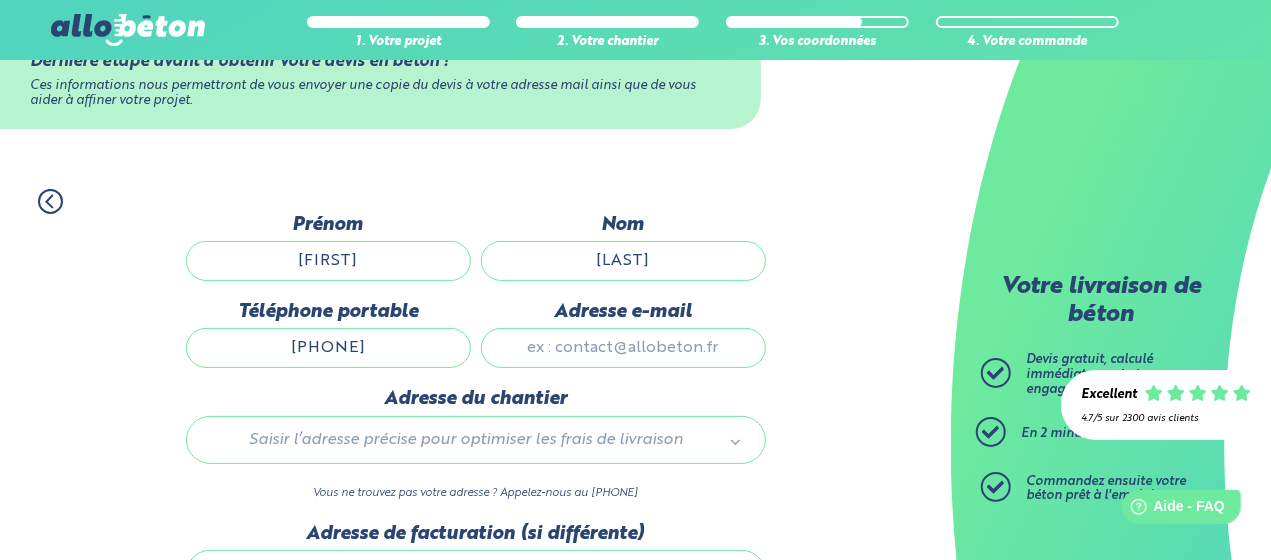 type on "0608663350" 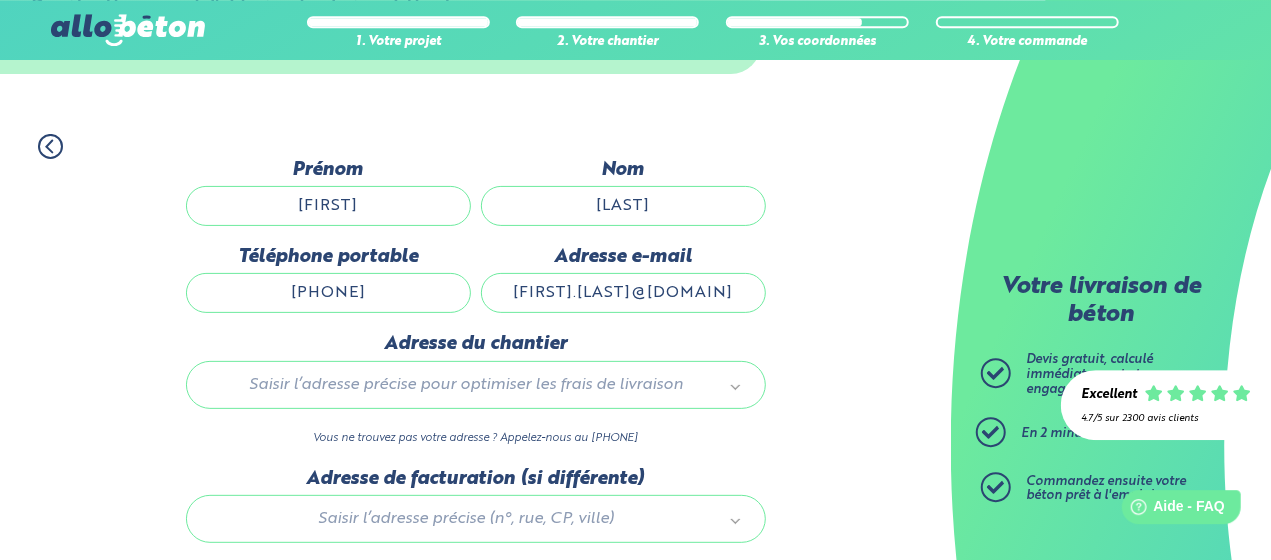 scroll, scrollTop: 124, scrollLeft: 0, axis: vertical 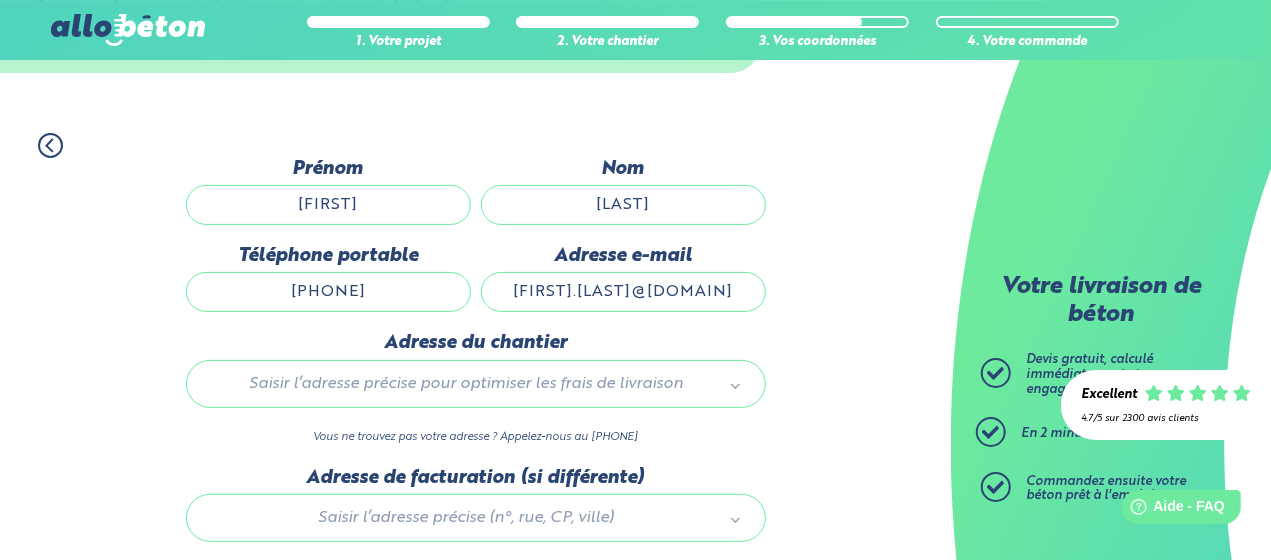type on "stephane.mansart@wanadoo.fr" 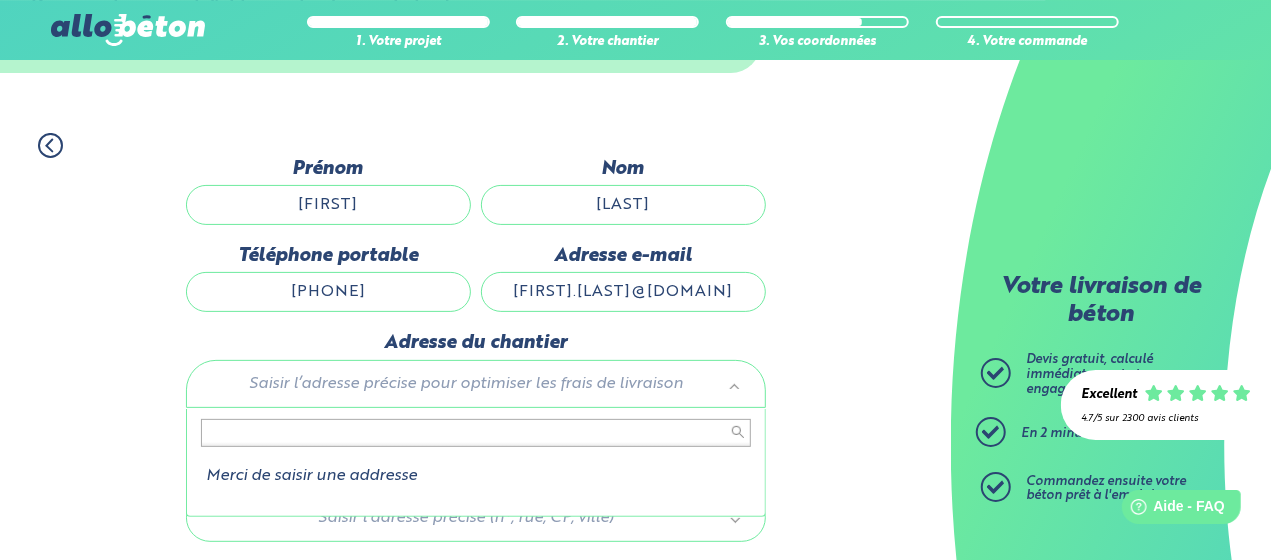 click on "09 72 55 12 83
Conseils et Appel Gratuits
nos produits
le béton prêt à l'emploi
quel prix pour un m³ de béton ?
la toupie béton" at bounding box center [635, 288] 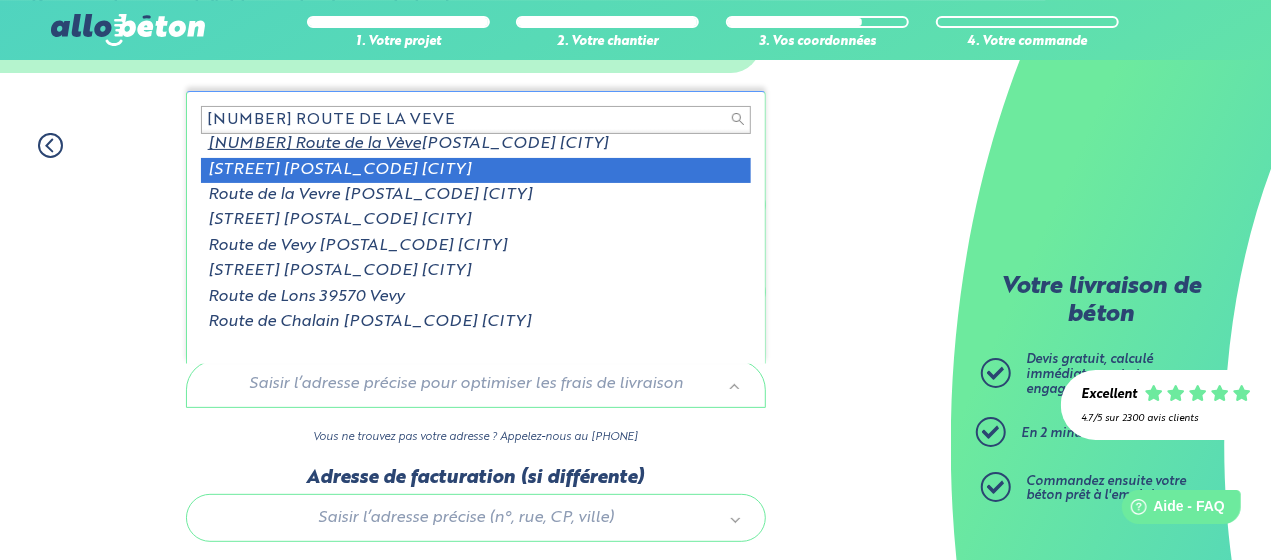 scroll, scrollTop: 0, scrollLeft: 0, axis: both 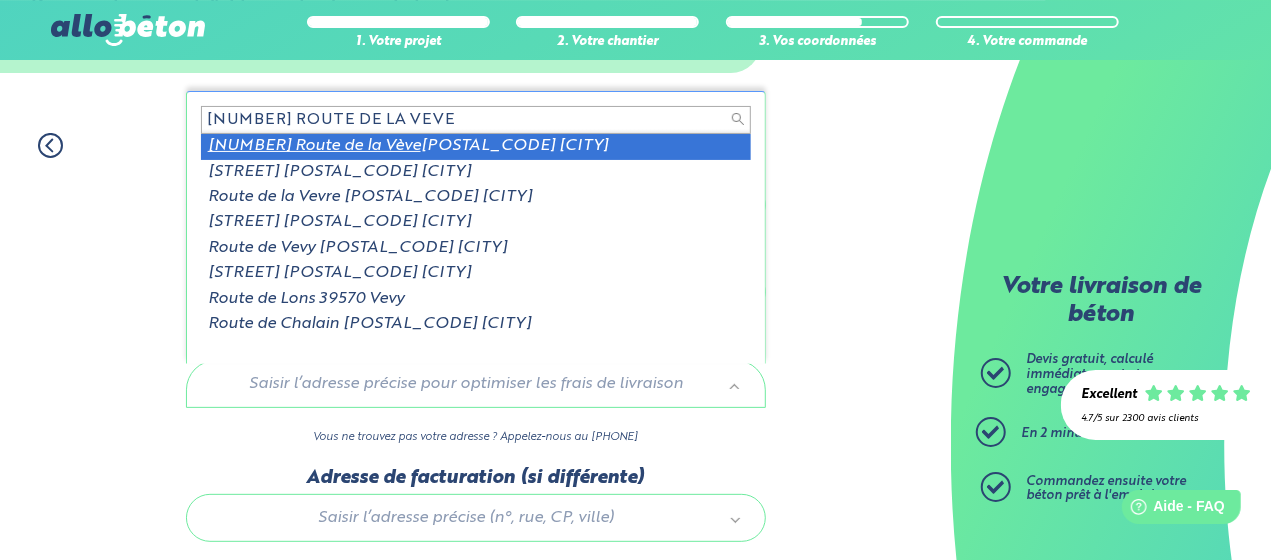 type on "860 ROUTE DE LA VEVE" 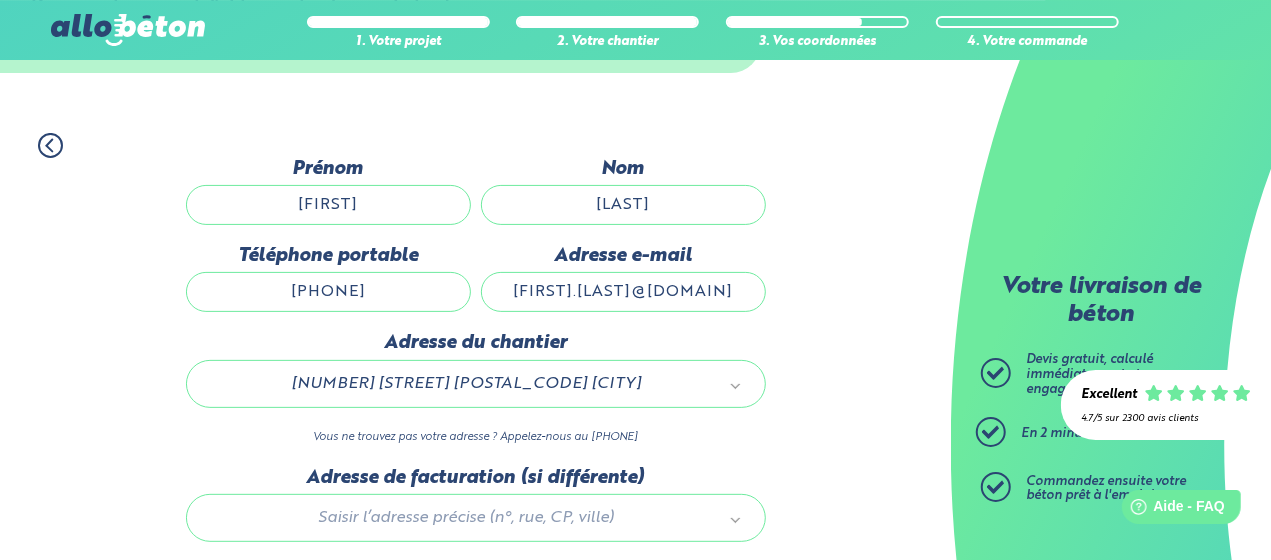 scroll, scrollTop: 270, scrollLeft: 0, axis: vertical 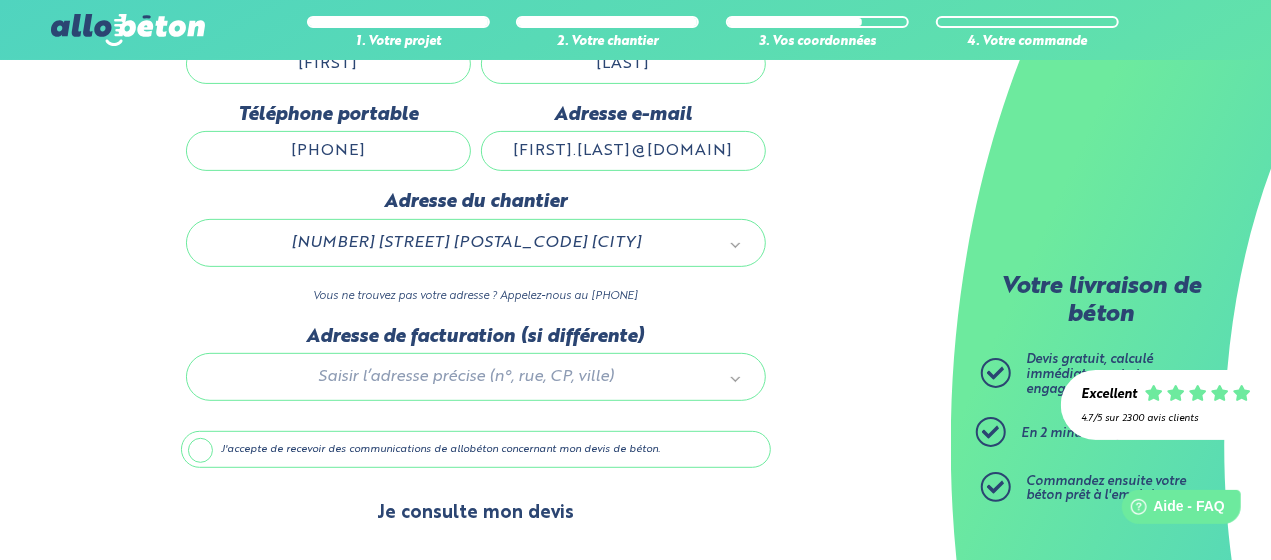 click on "Je consulte mon devis" at bounding box center [475, 513] 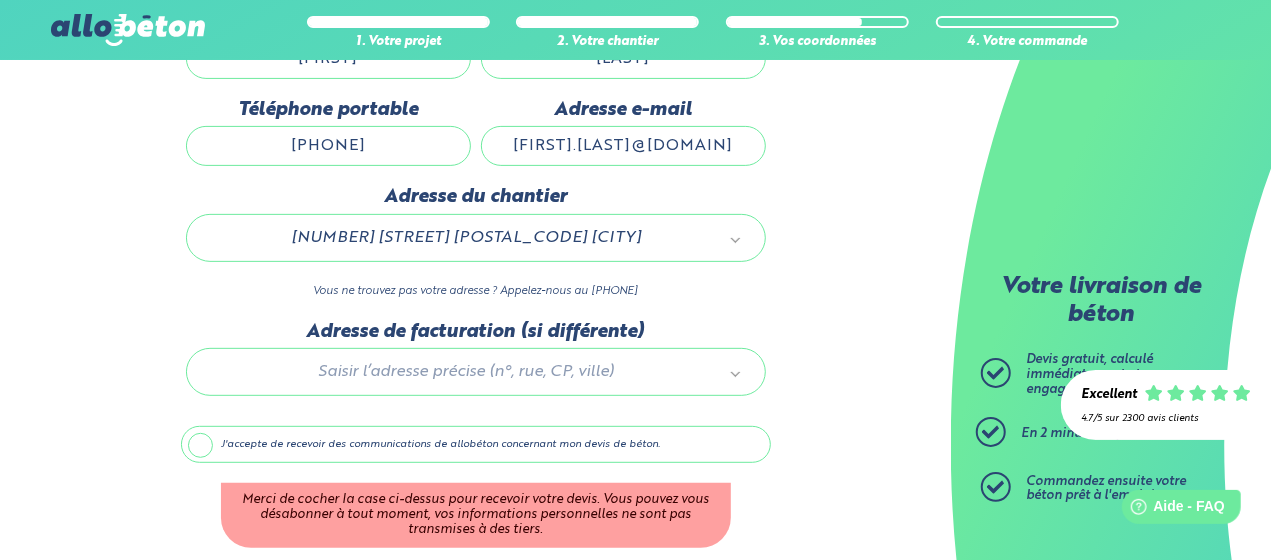 click on "J'accepte de recevoir des communications de allobéton concernant mon devis de béton." at bounding box center [476, 445] 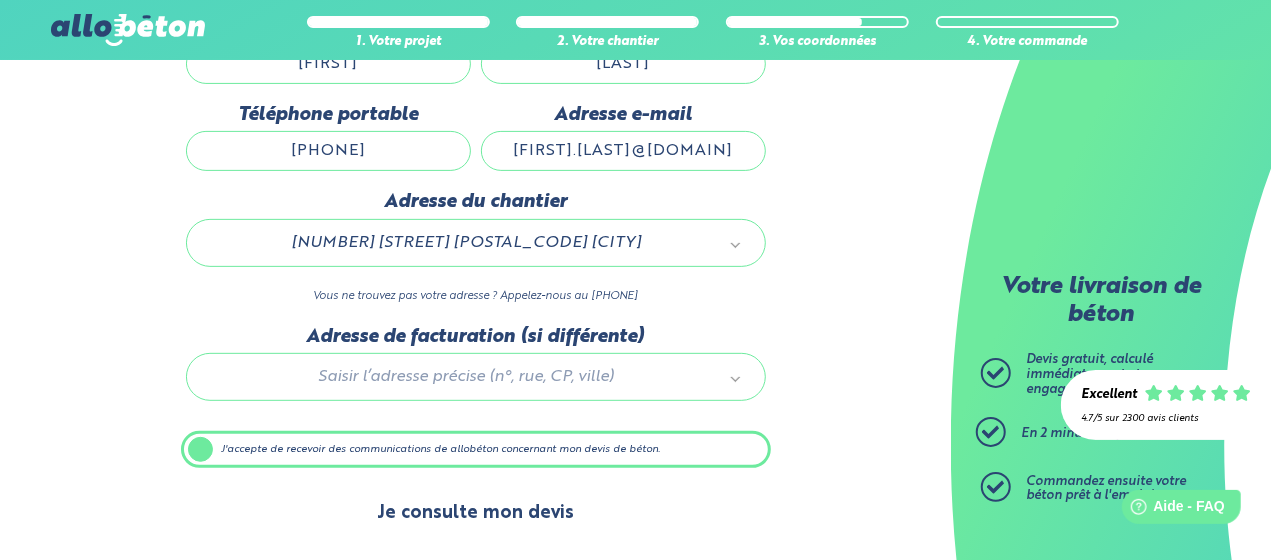 click on "Je consulte mon devis" at bounding box center (475, 513) 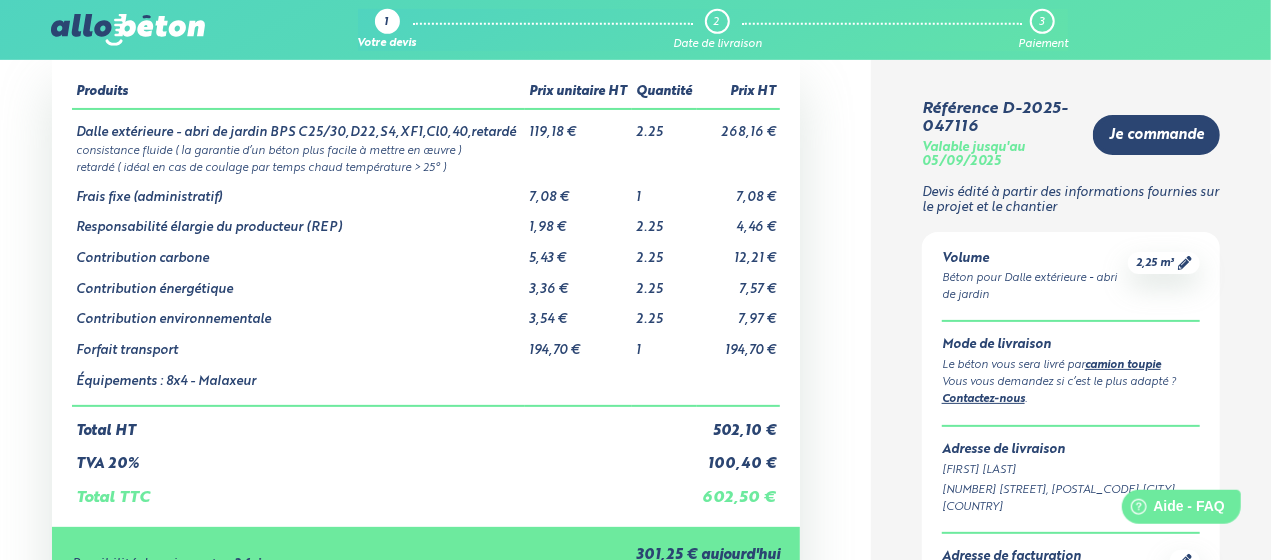 scroll, scrollTop: 0, scrollLeft: 0, axis: both 